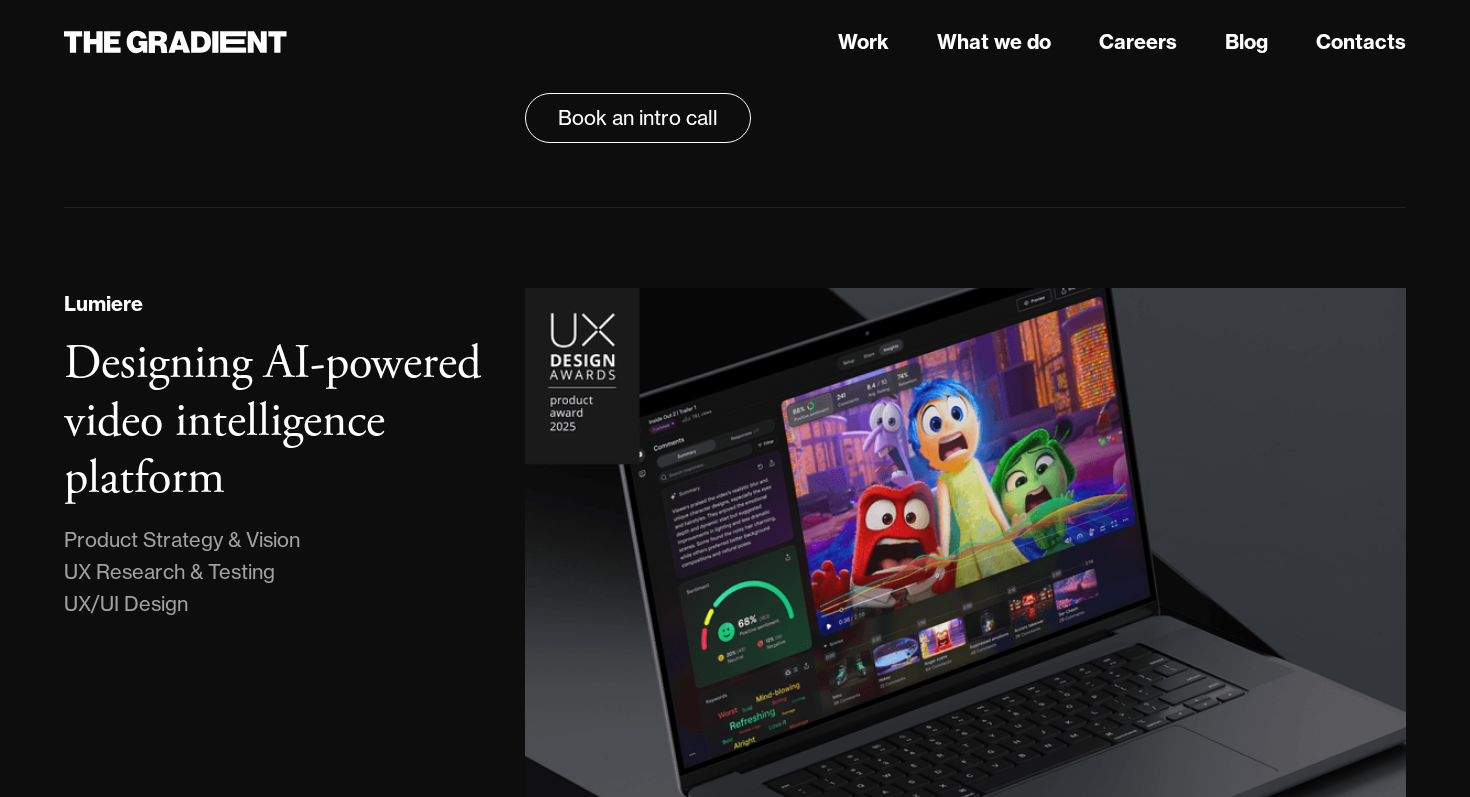 scroll, scrollTop: 0, scrollLeft: 0, axis: both 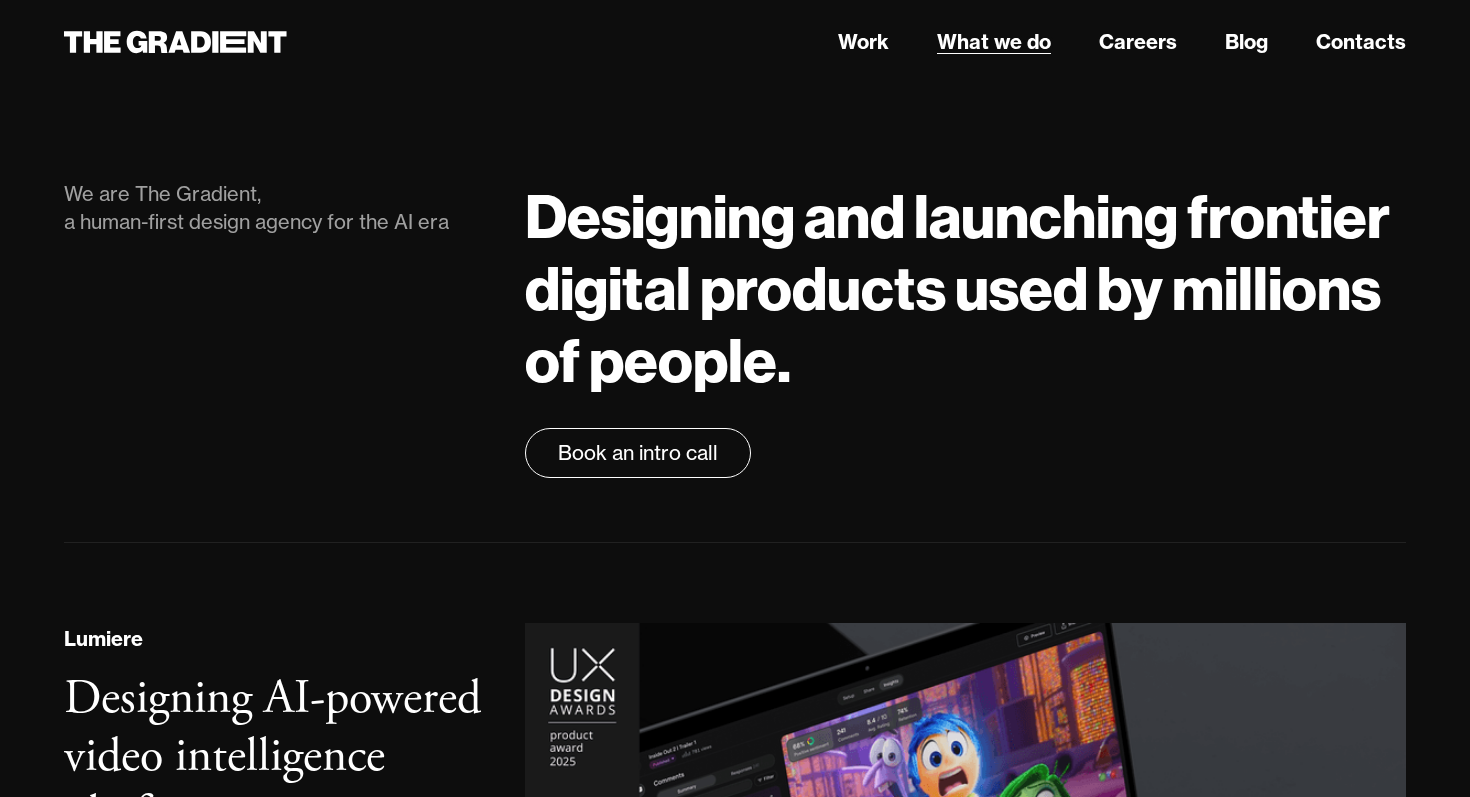click on "What we do" at bounding box center [994, 42] 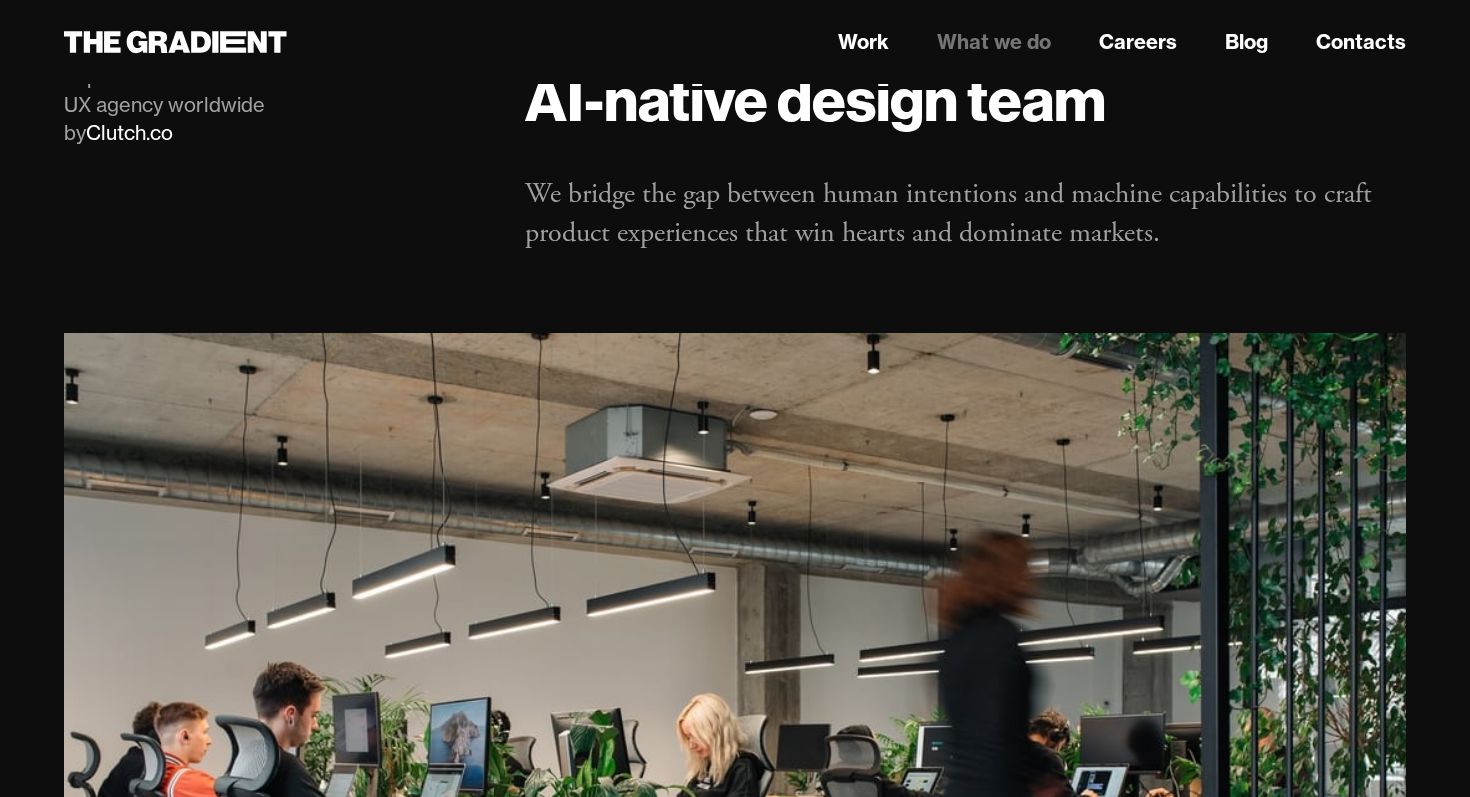 scroll, scrollTop: 0, scrollLeft: 0, axis: both 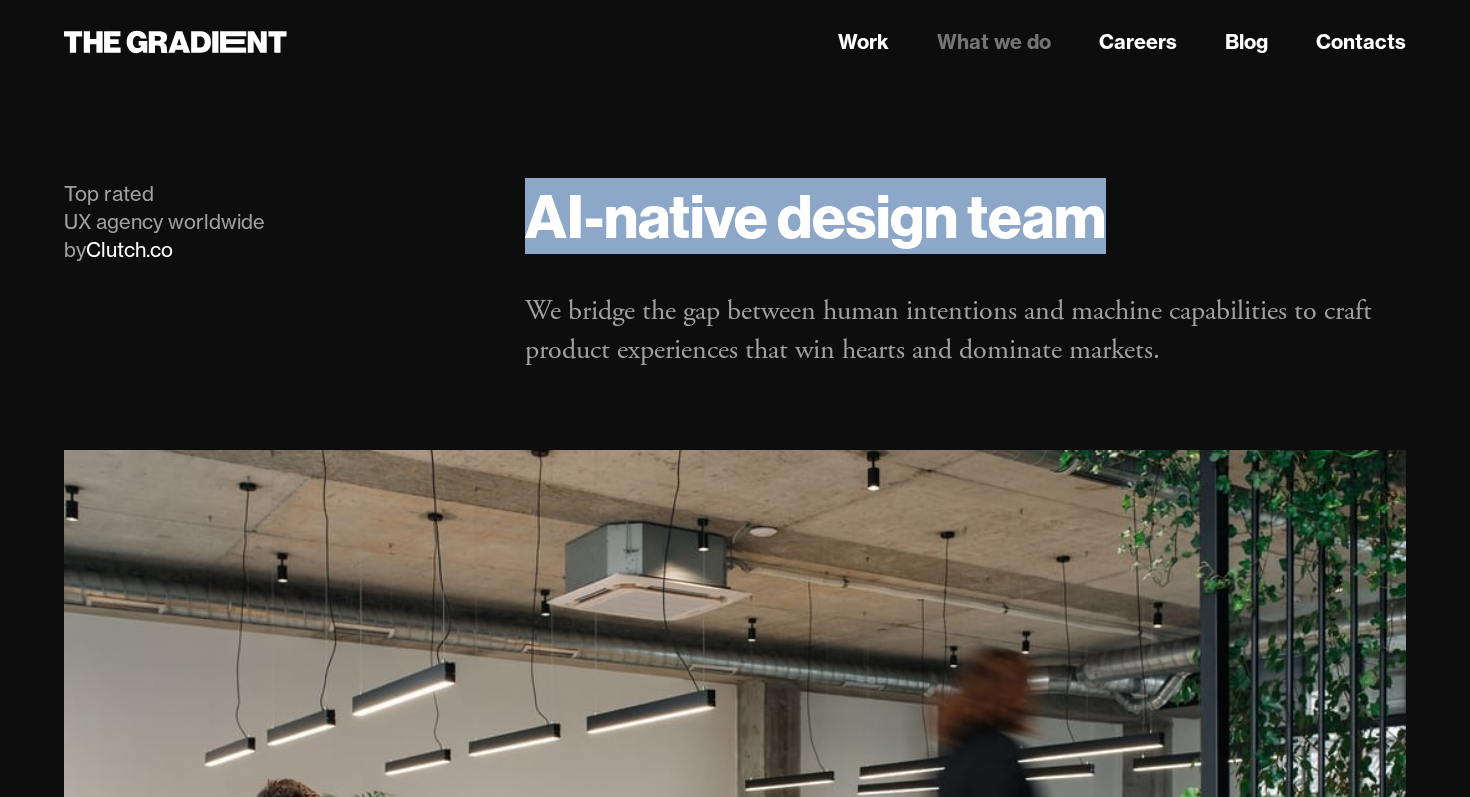 drag, startPoint x: 522, startPoint y: 211, endPoint x: 1135, endPoint y: 235, distance: 613.46967 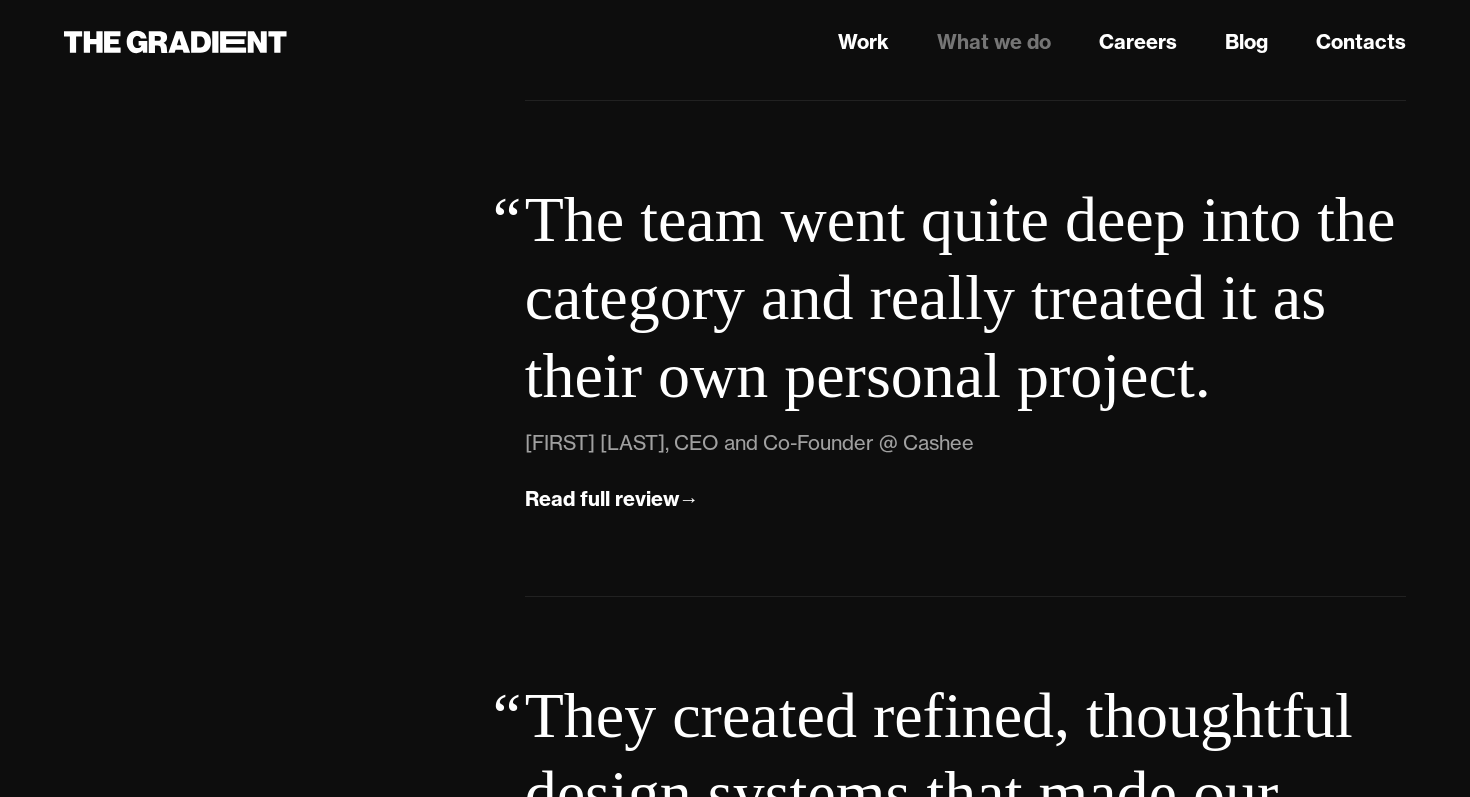 scroll, scrollTop: 6170, scrollLeft: 0, axis: vertical 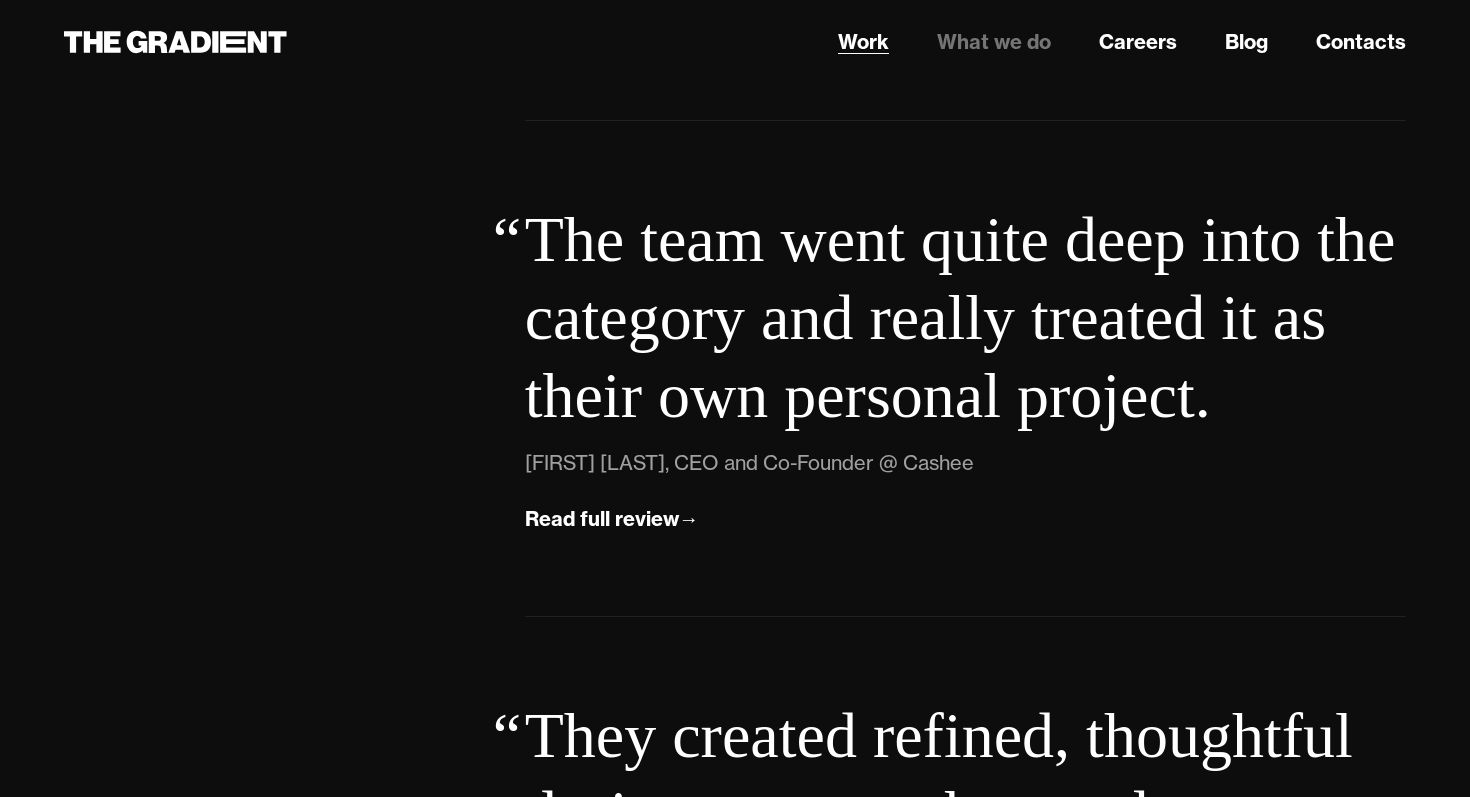 click on "Work" at bounding box center (863, 42) 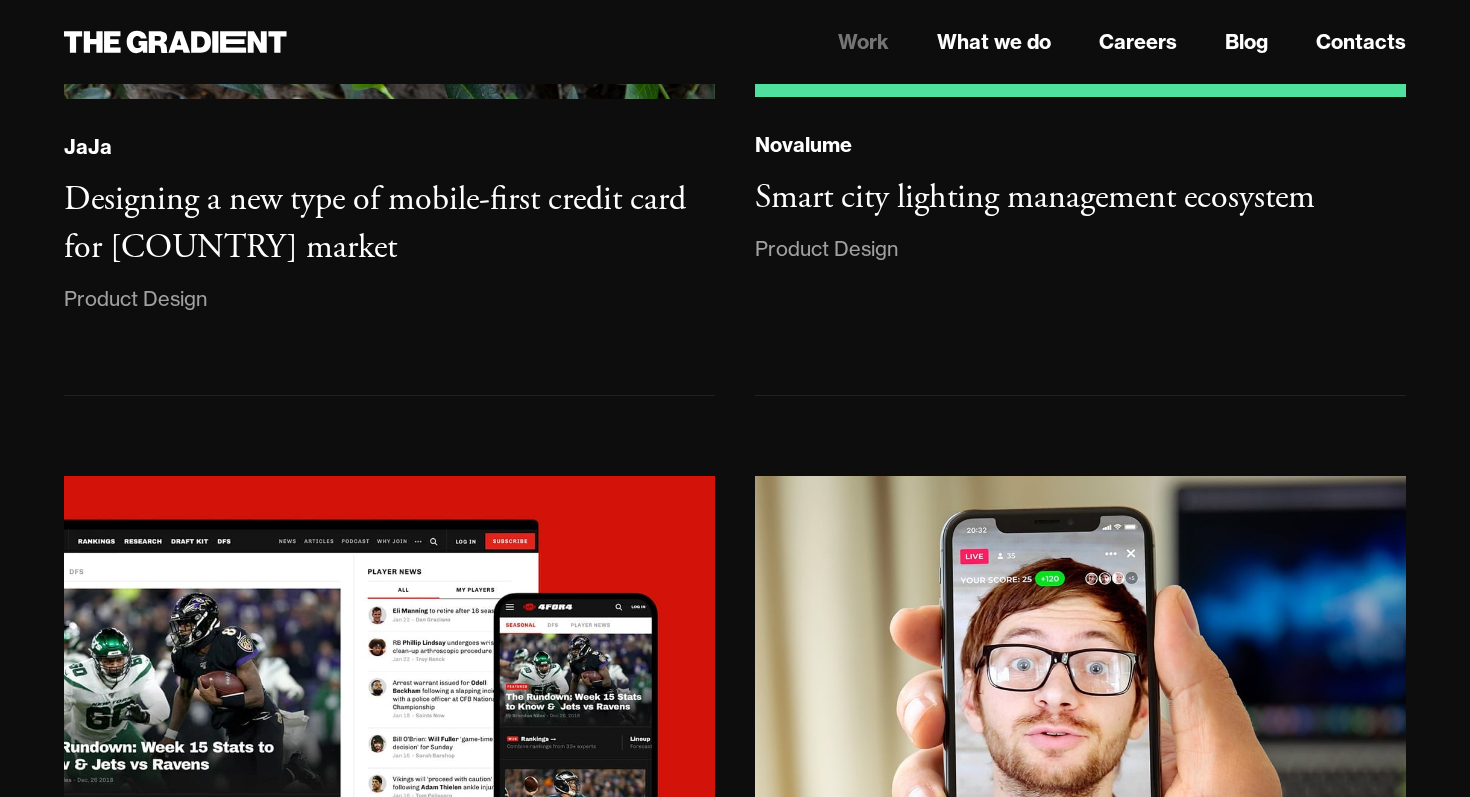 scroll, scrollTop: 3963, scrollLeft: 0, axis: vertical 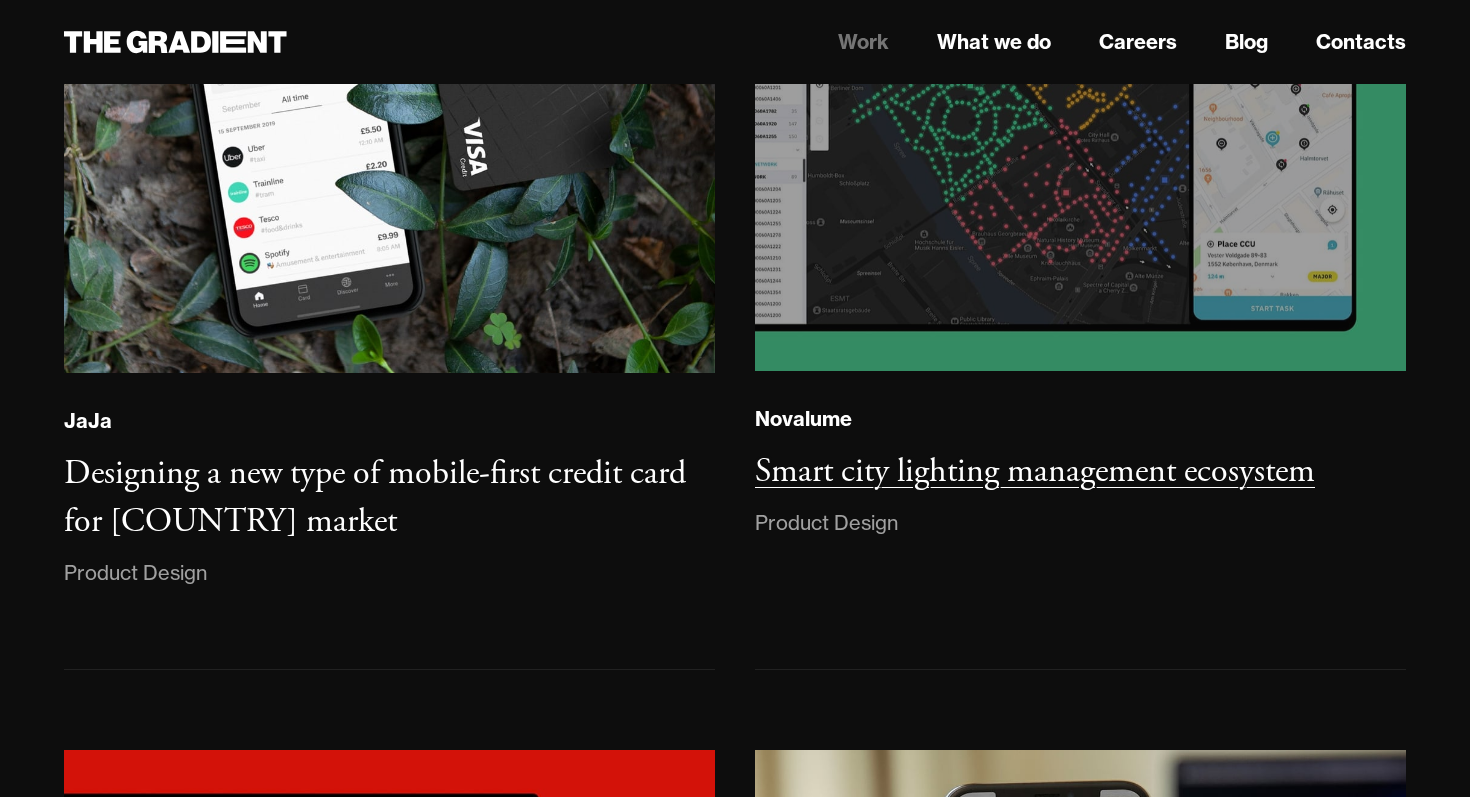 click at bounding box center (1080, 122) 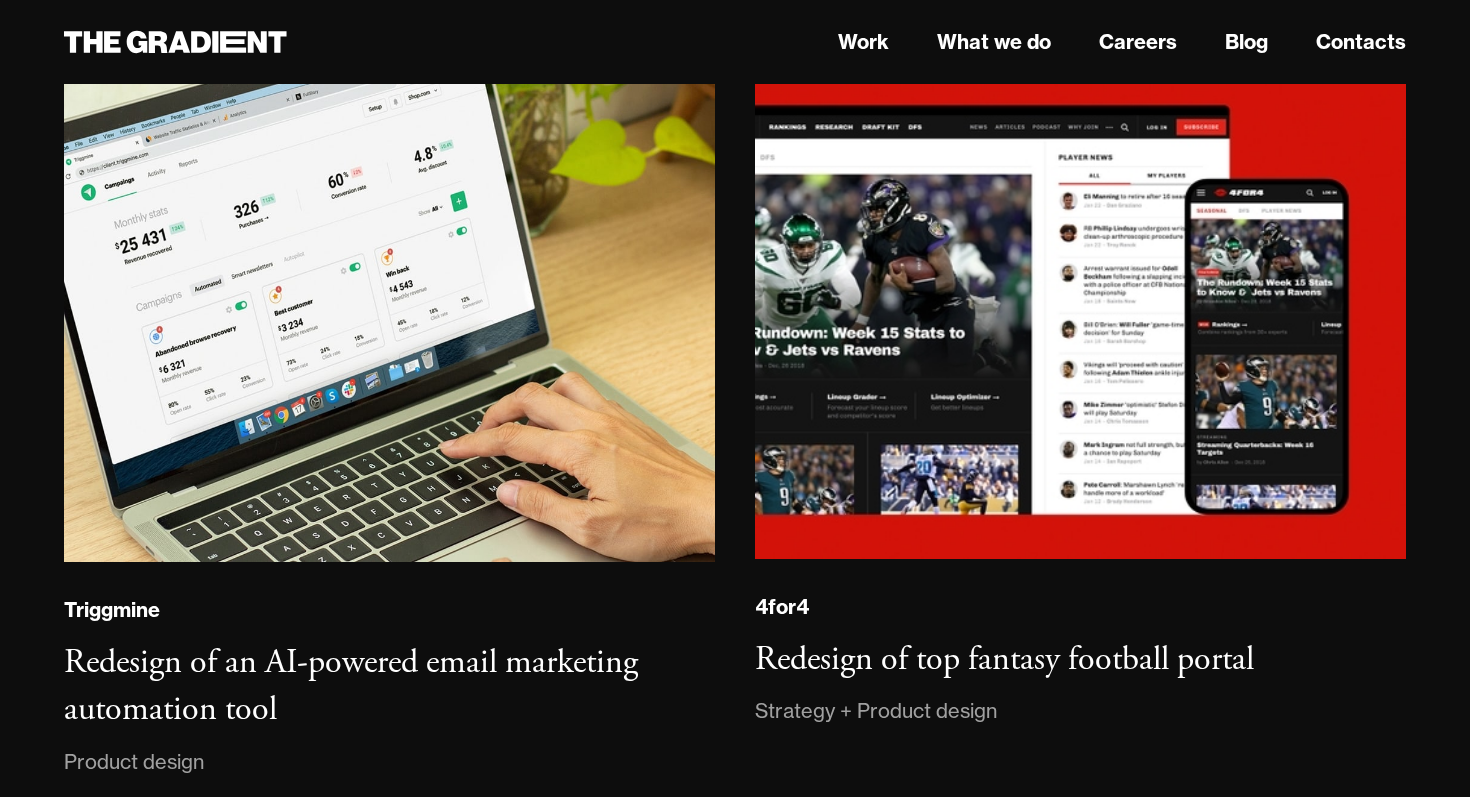 scroll, scrollTop: 11807, scrollLeft: 0, axis: vertical 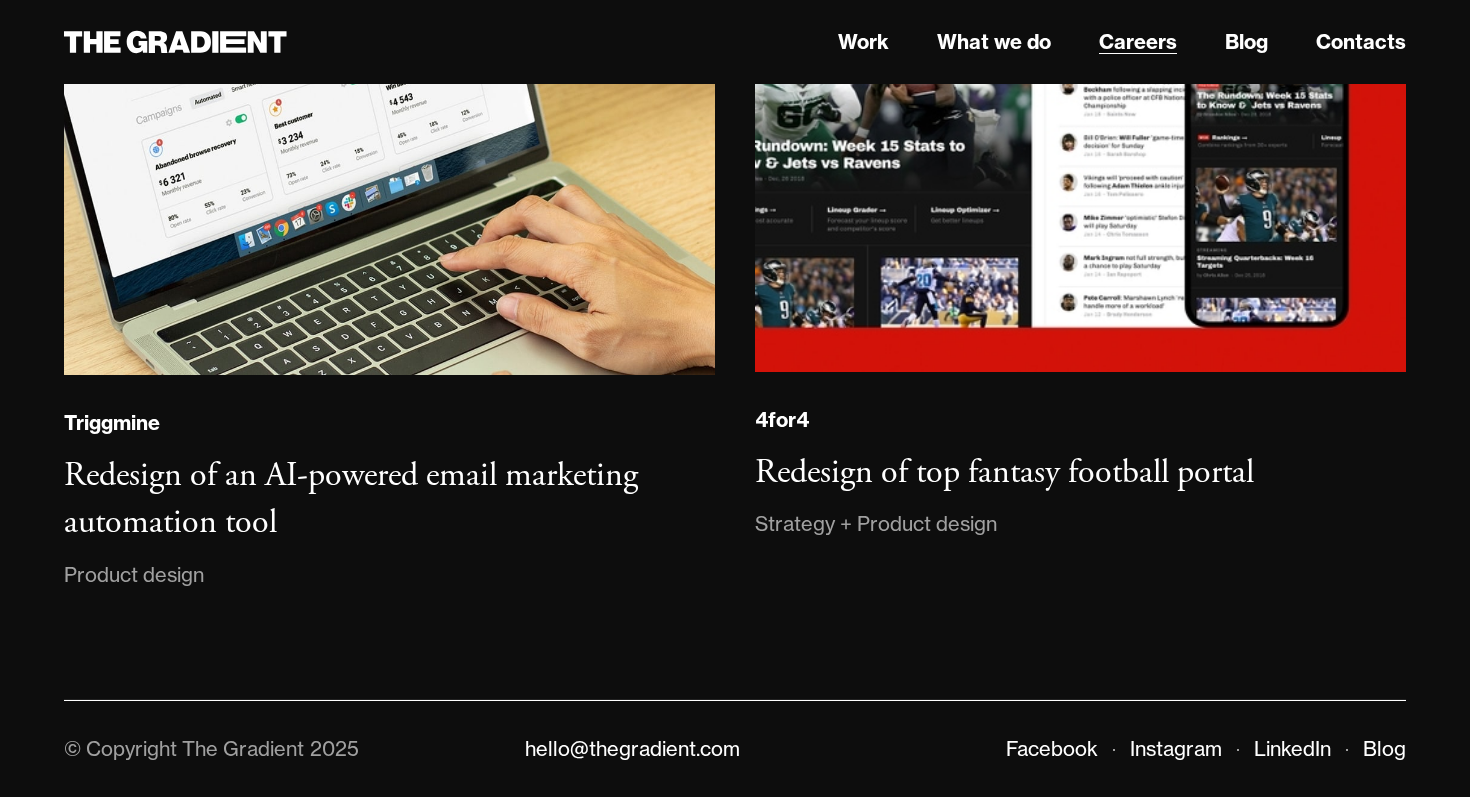 click on "Careers" at bounding box center (1138, 42) 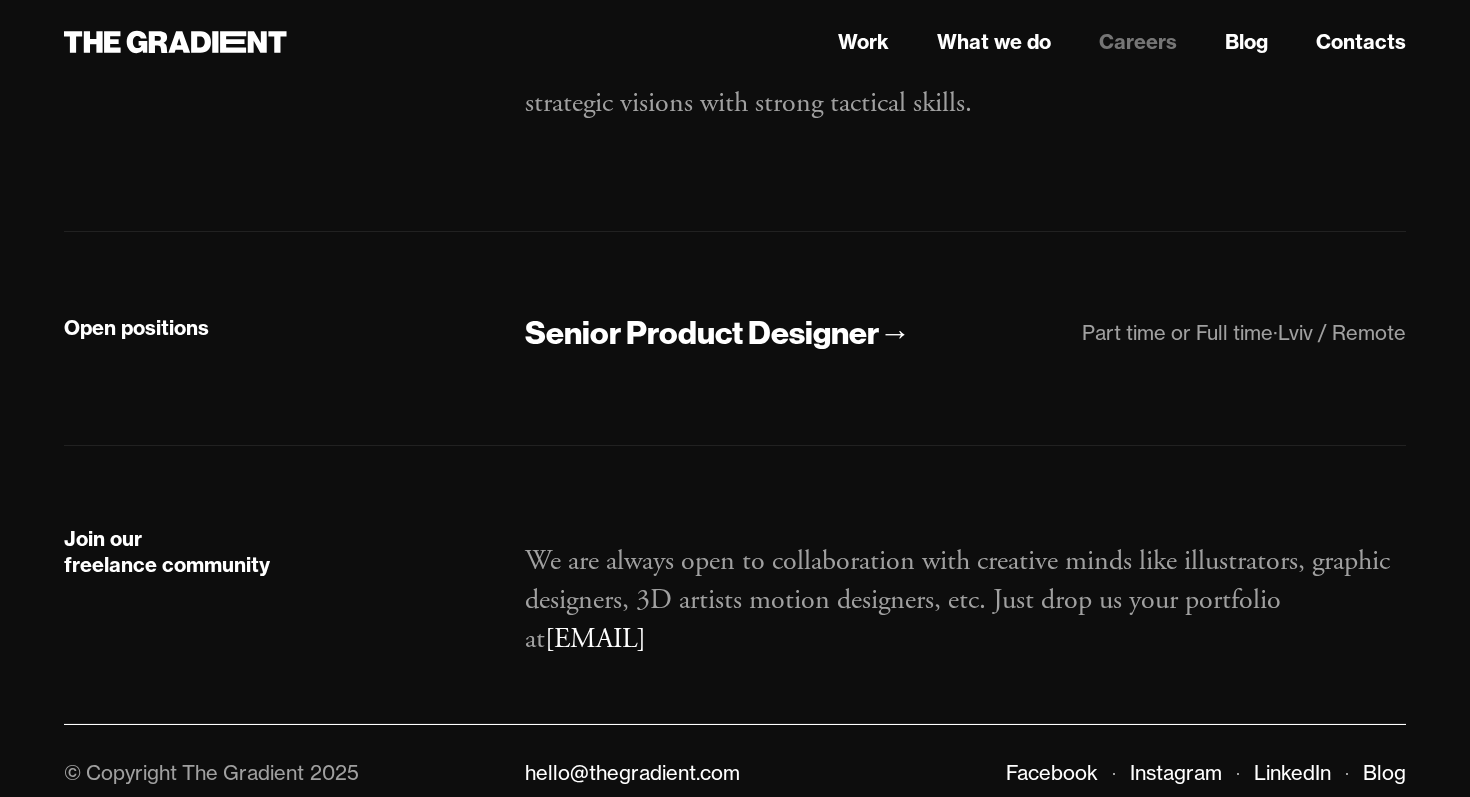 scroll, scrollTop: 350, scrollLeft: 0, axis: vertical 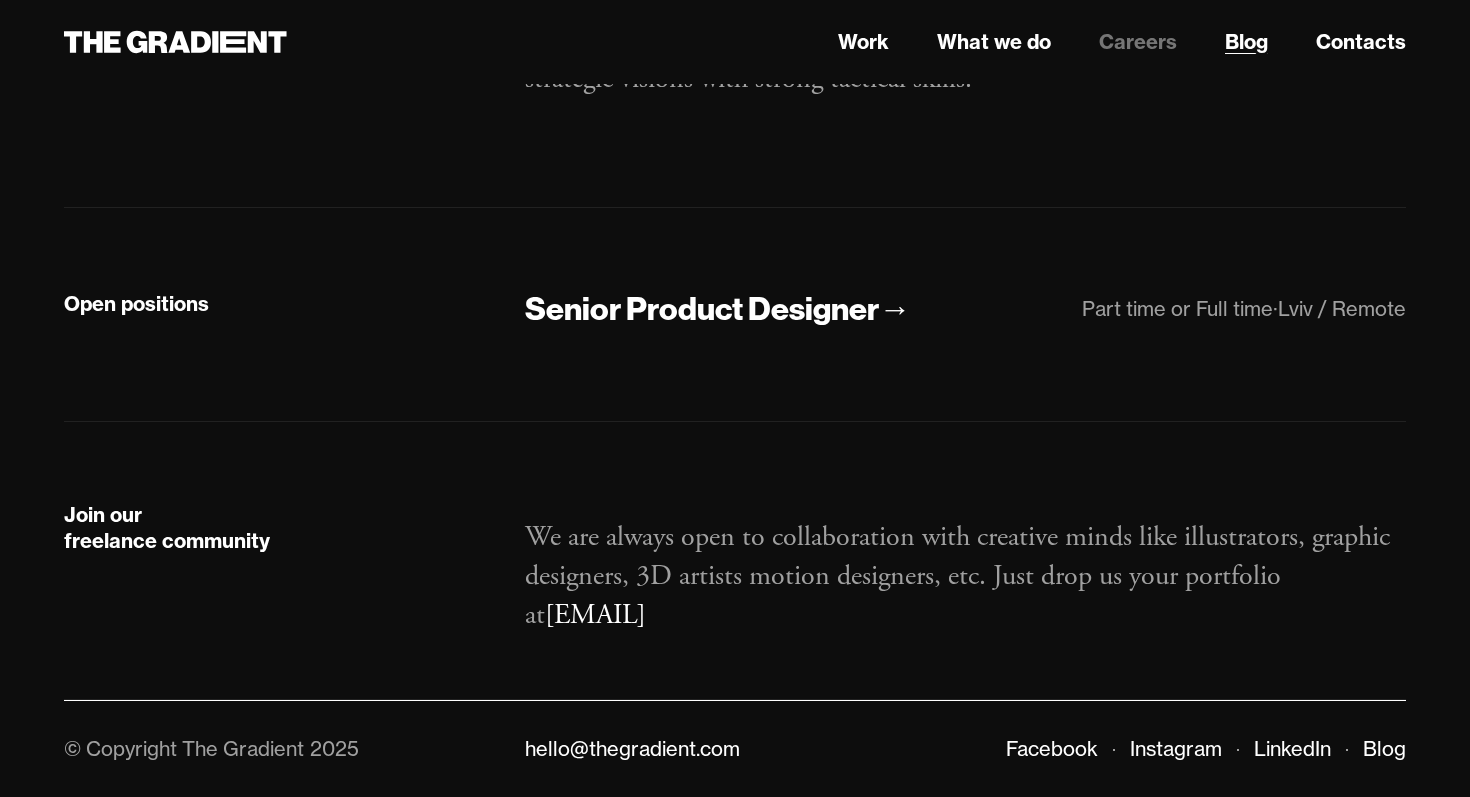 click on "Blog" at bounding box center [1246, 42] 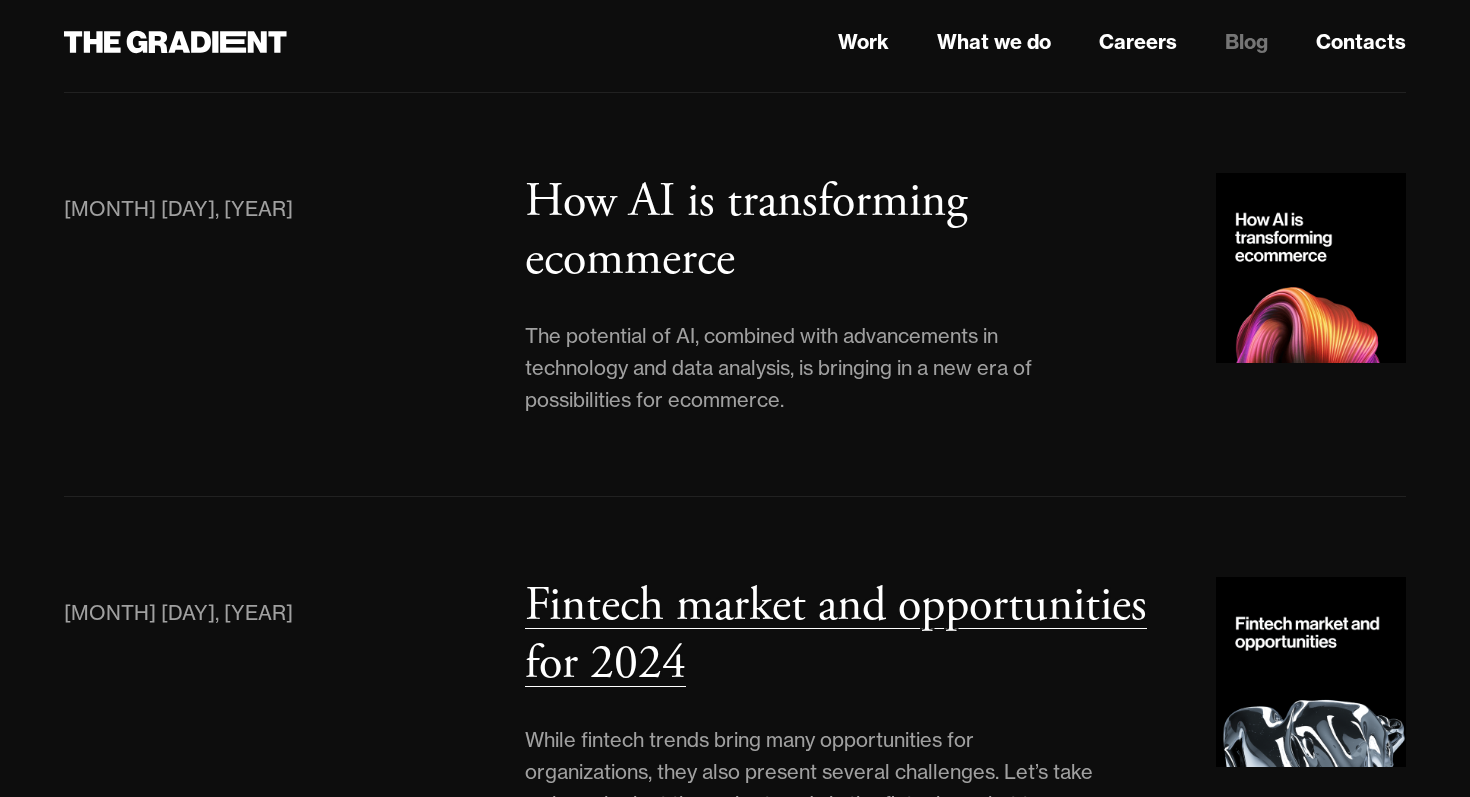 scroll, scrollTop: 2277, scrollLeft: 0, axis: vertical 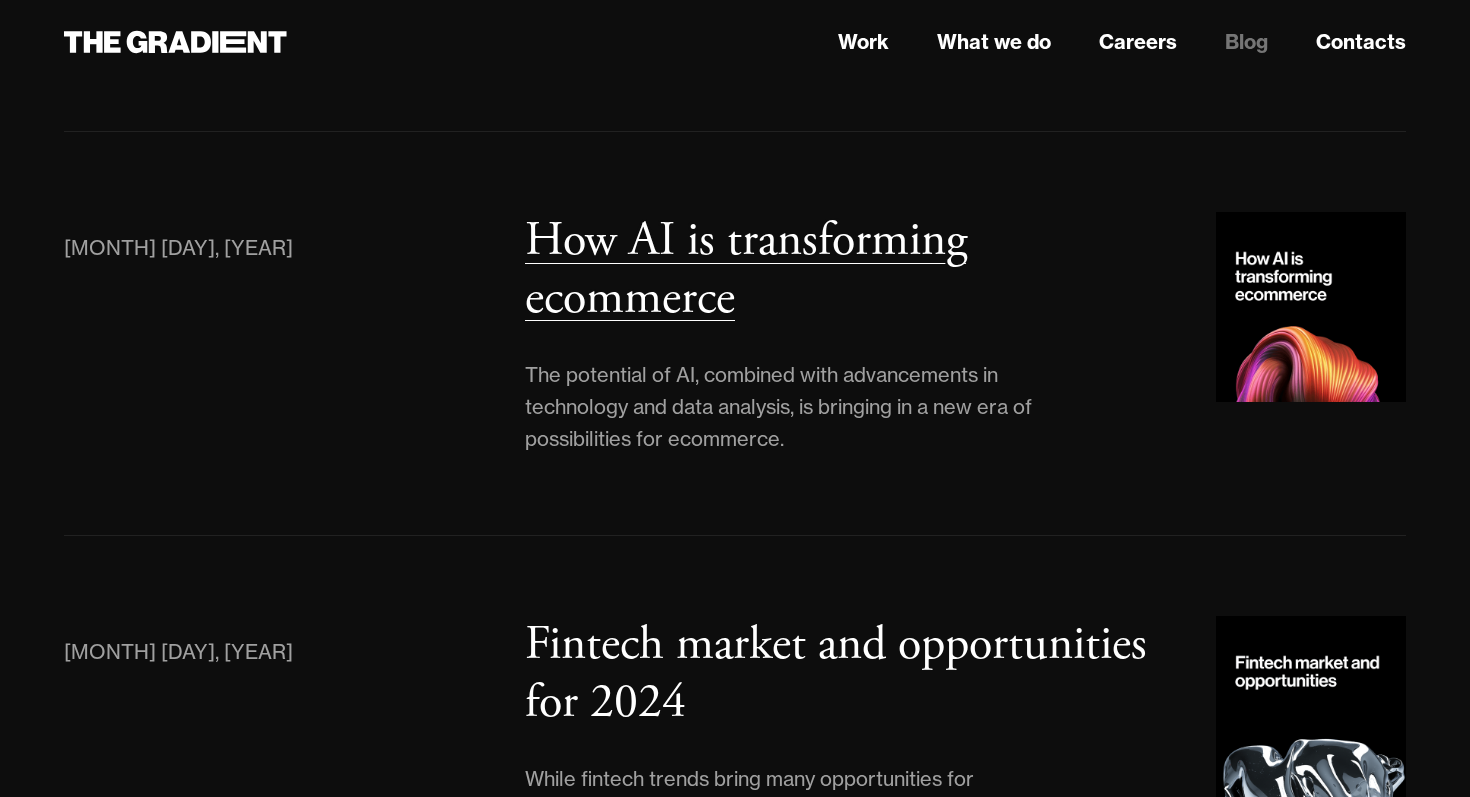 click on "How AI is transforming ecommerce" at bounding box center [746, 269] 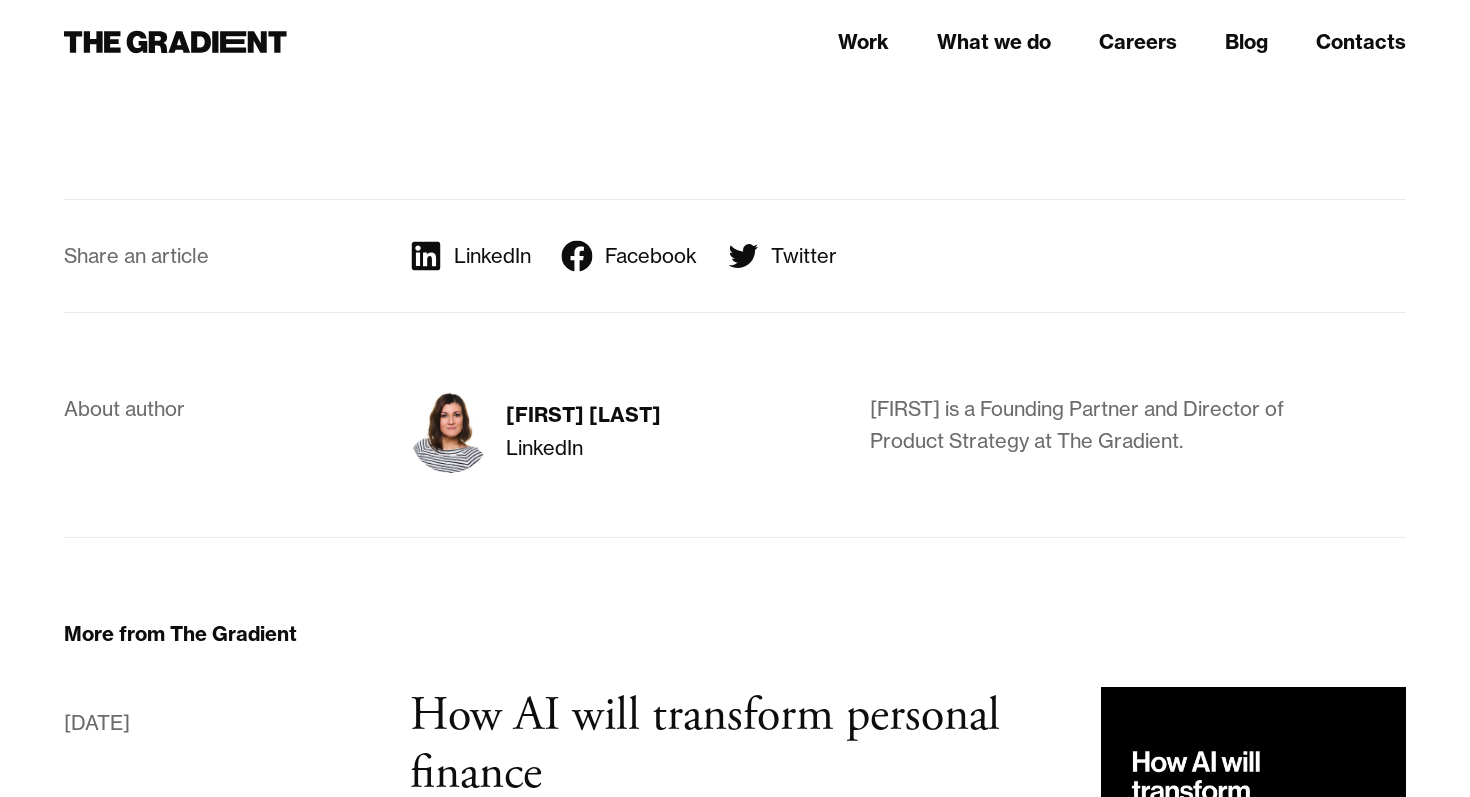 scroll, scrollTop: 8197, scrollLeft: 0, axis: vertical 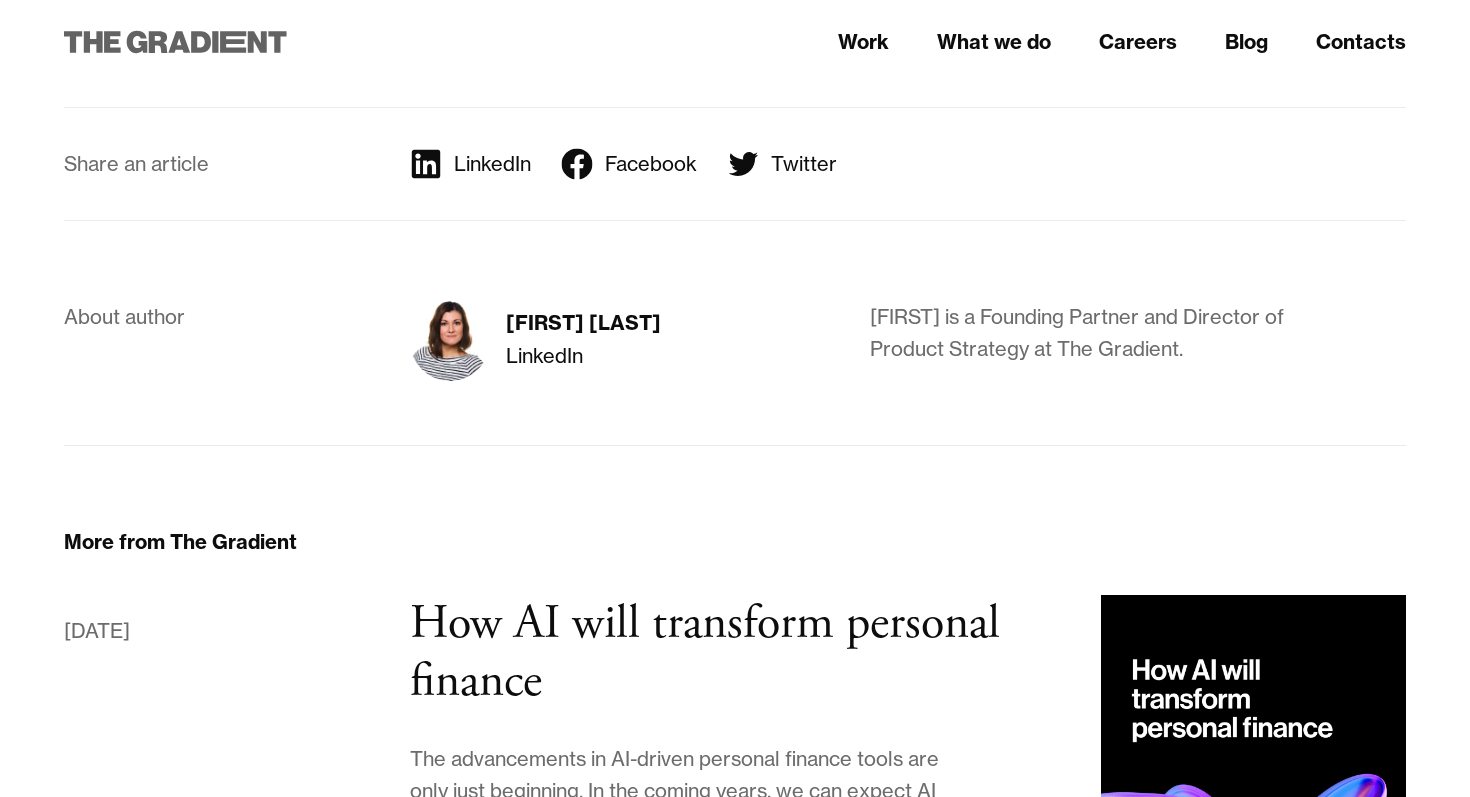click 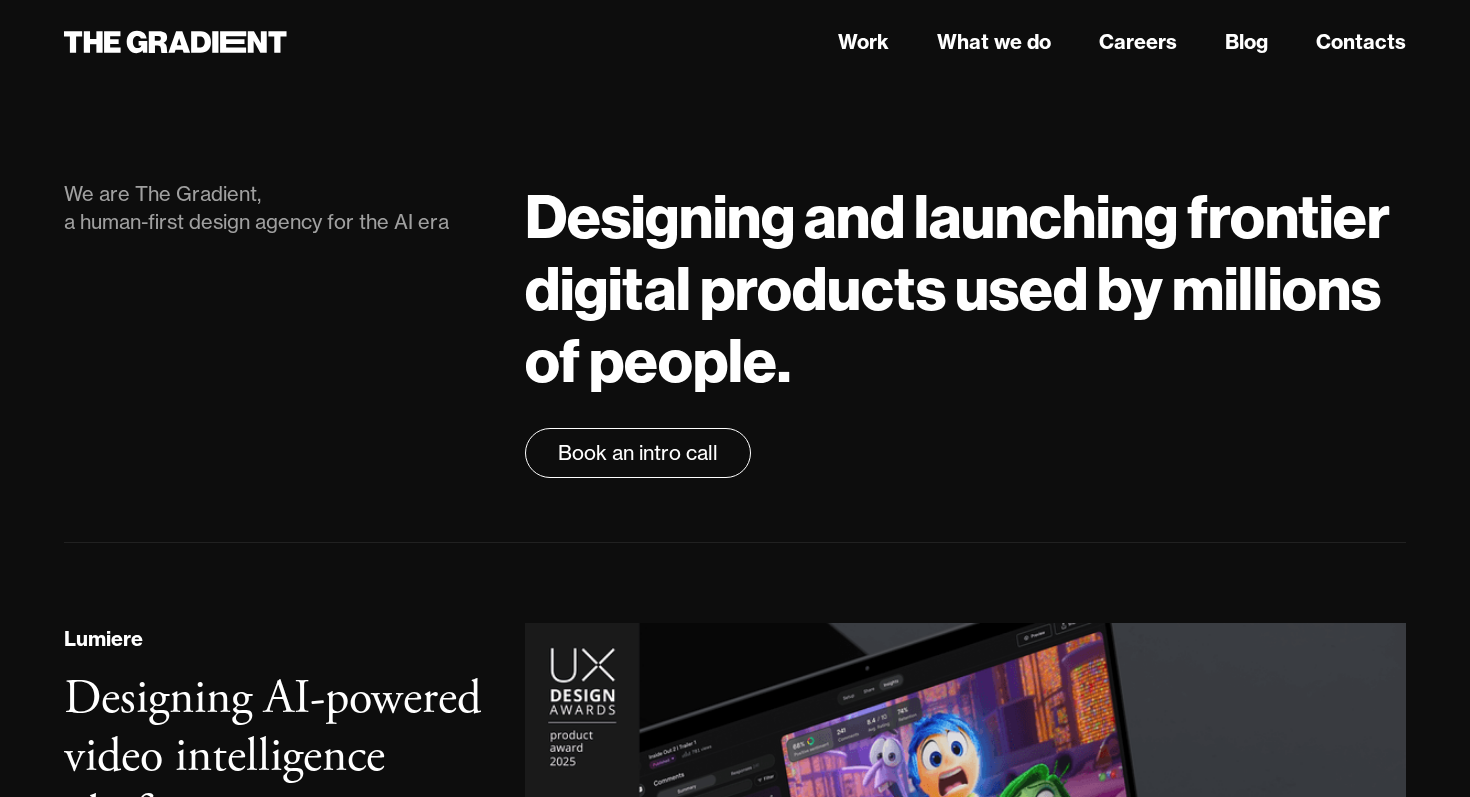 scroll, scrollTop: 0, scrollLeft: 0, axis: both 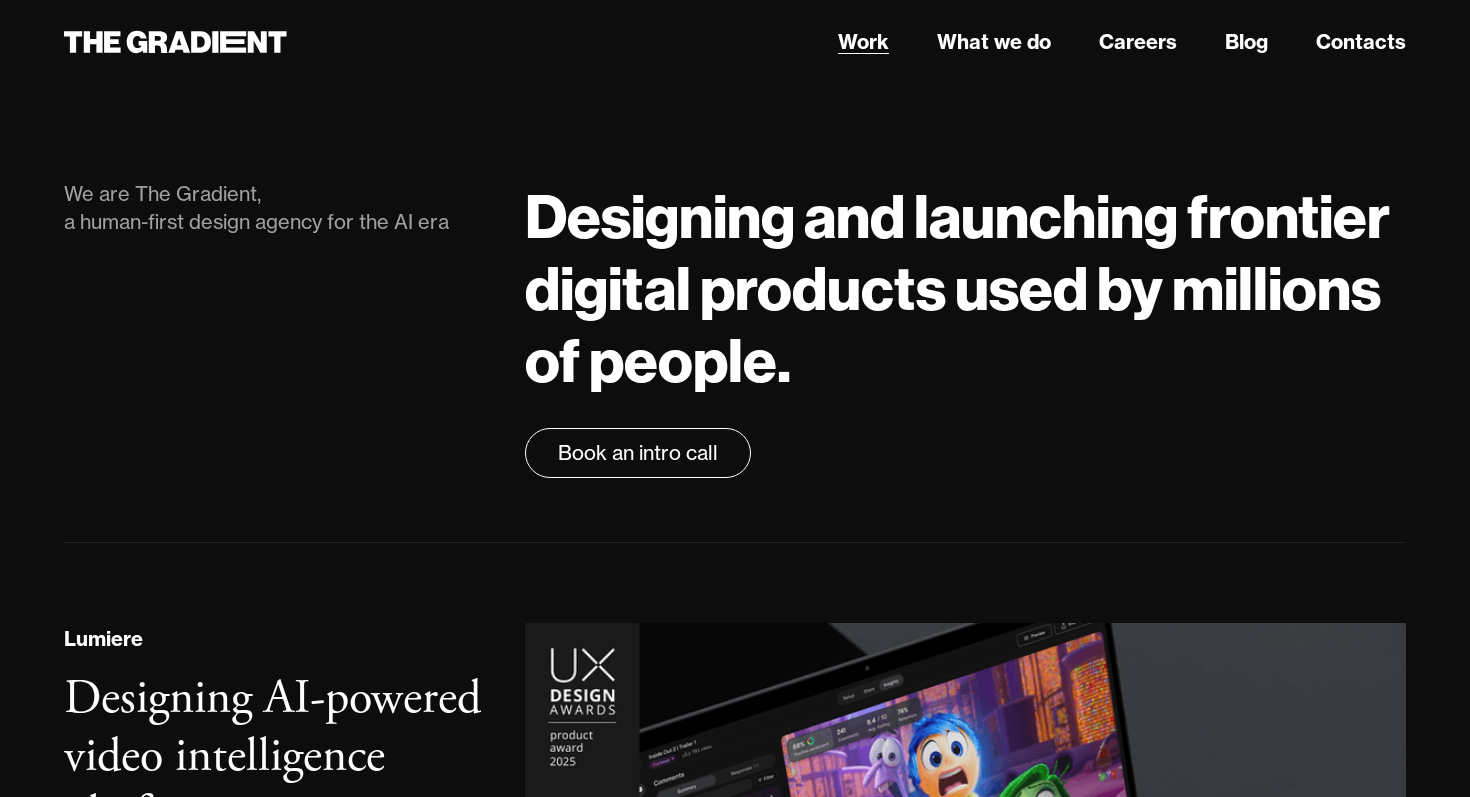 click on "Work" at bounding box center [863, 42] 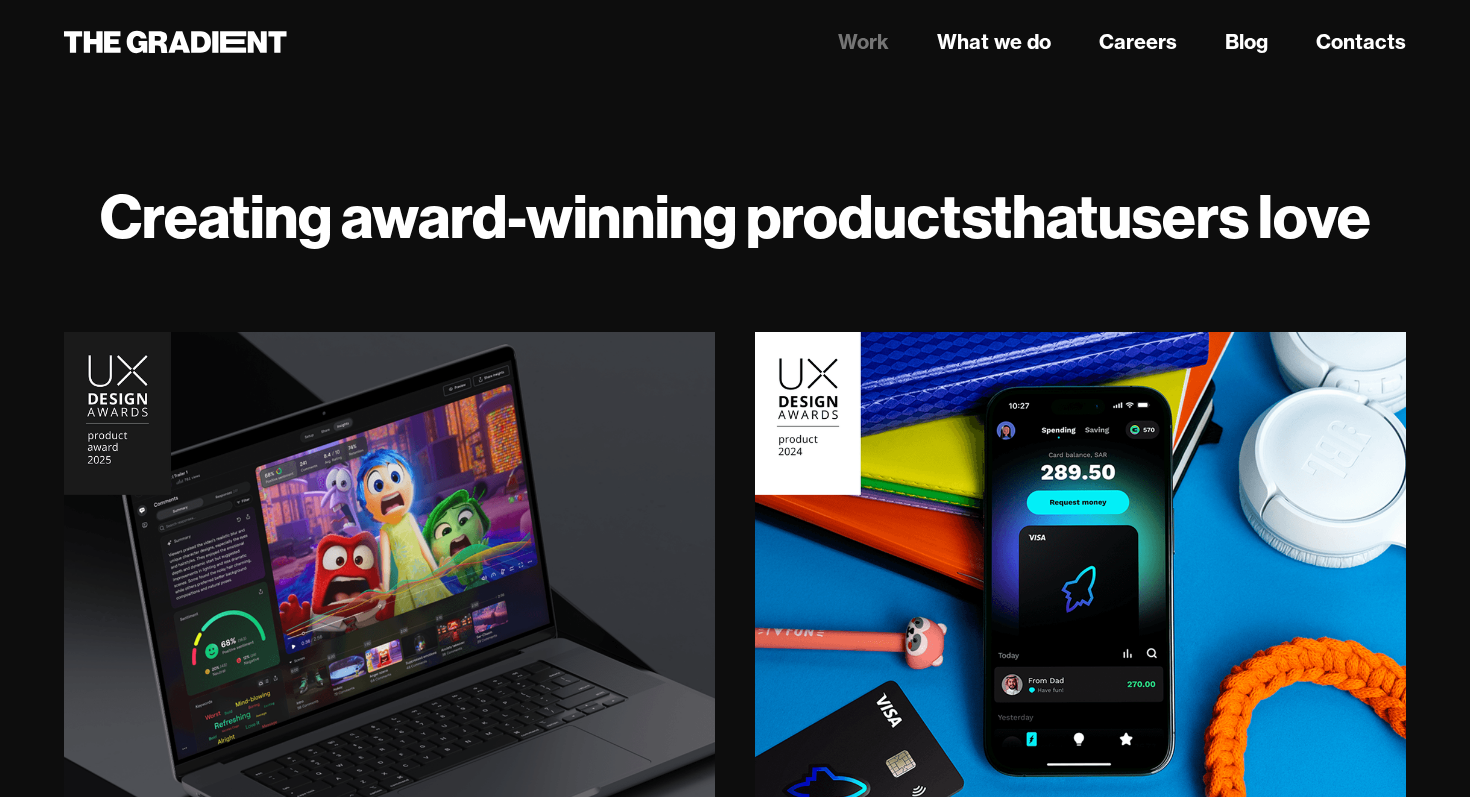 scroll, scrollTop: 0, scrollLeft: 0, axis: both 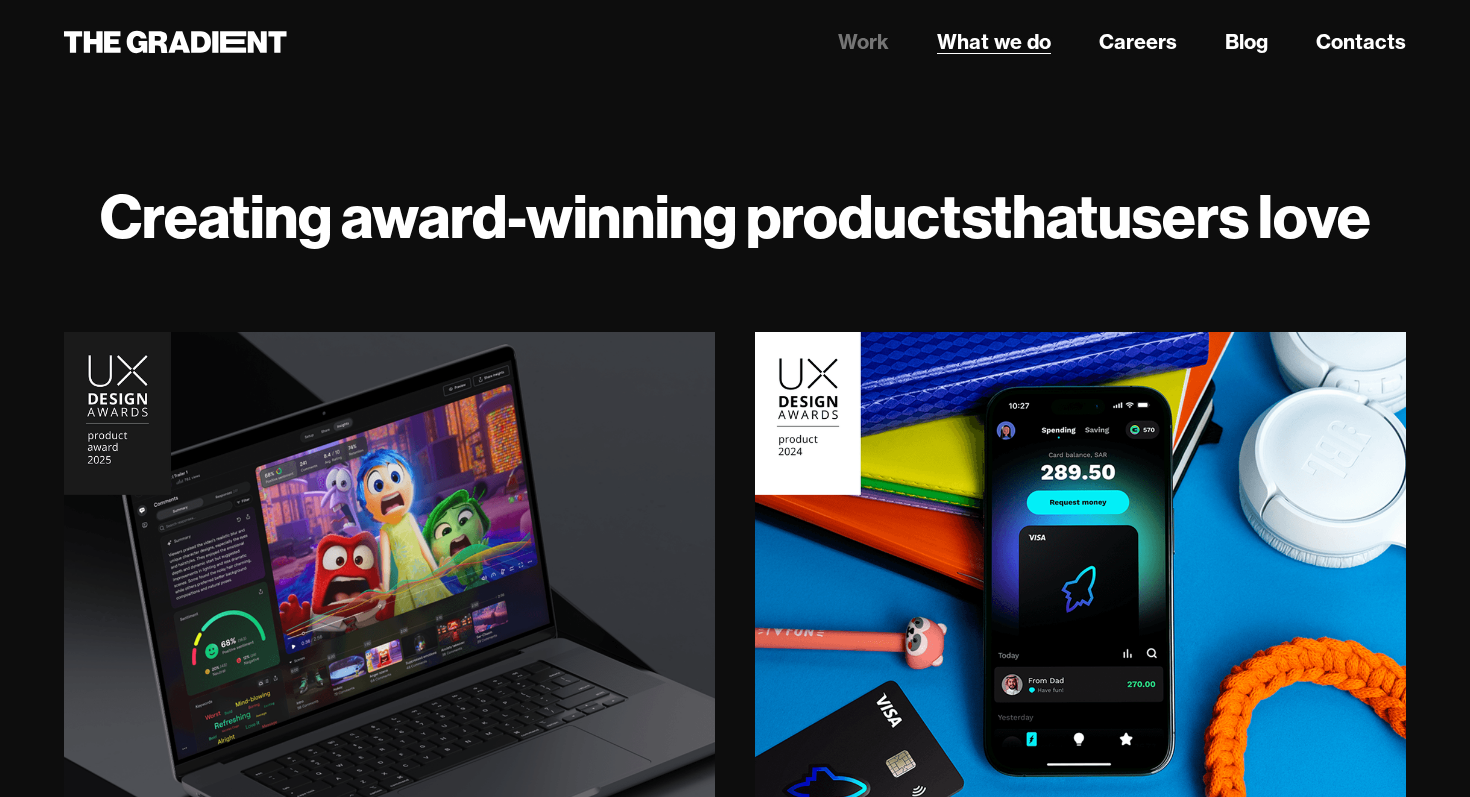 click on "What we do" at bounding box center (994, 42) 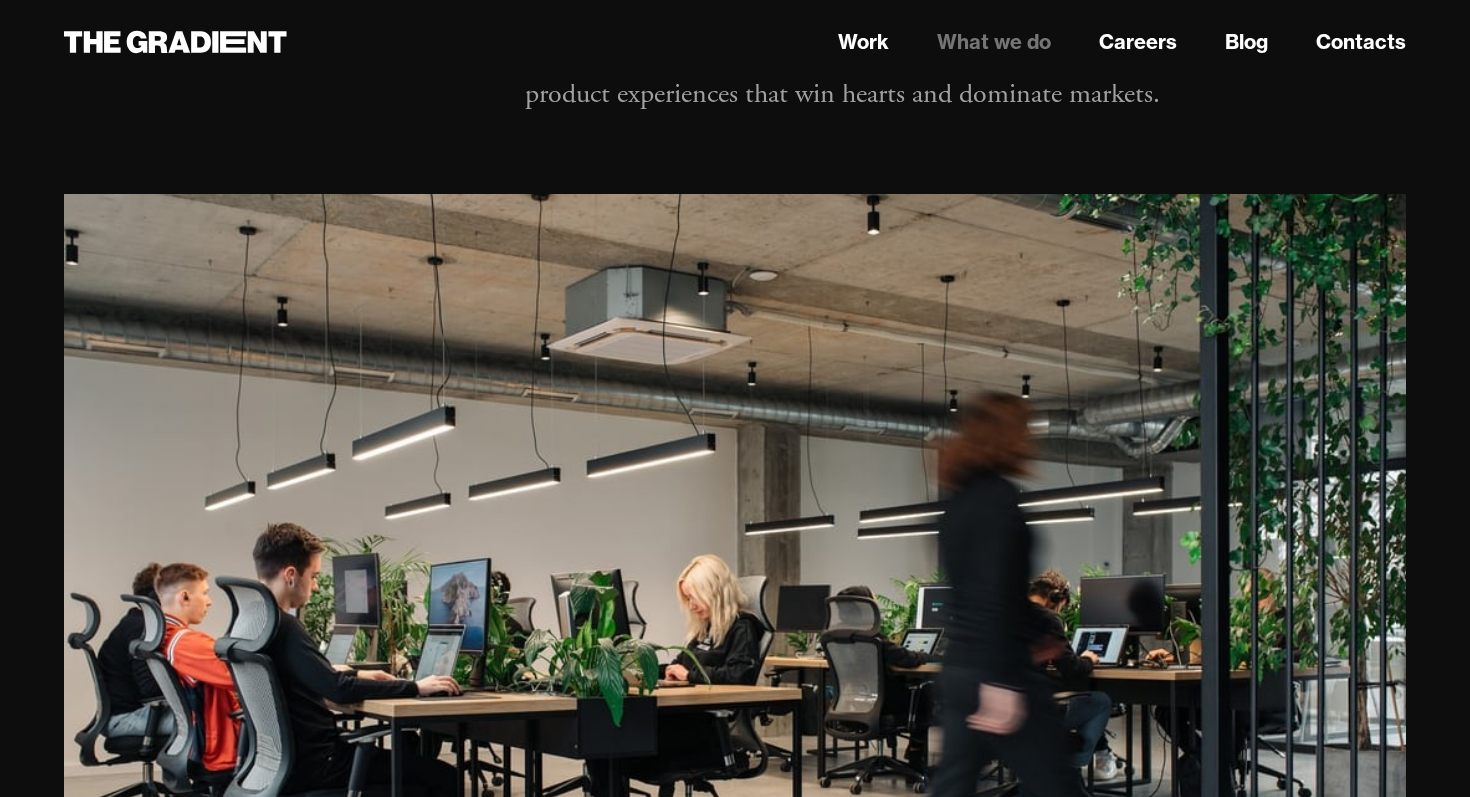 scroll, scrollTop: 0, scrollLeft: 0, axis: both 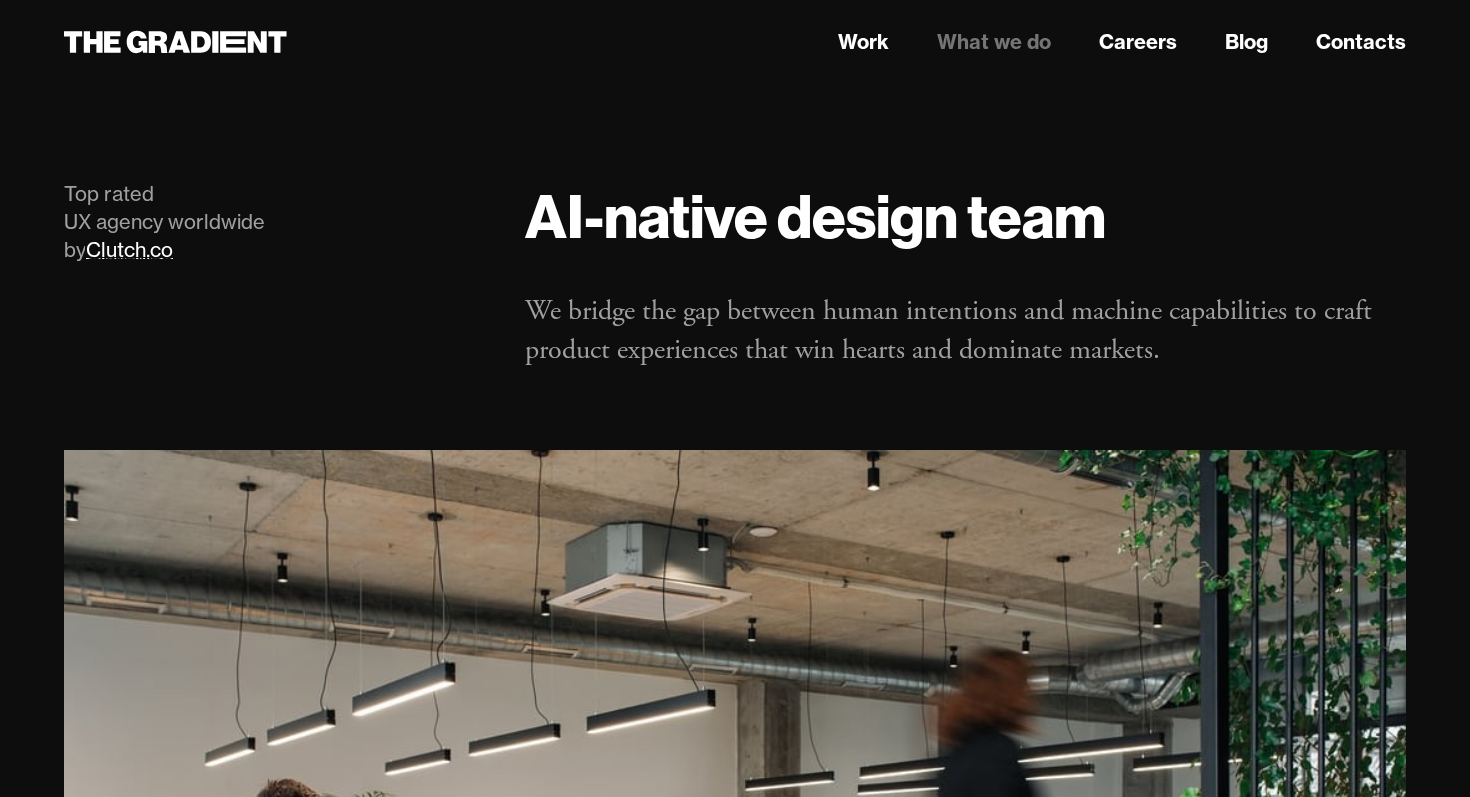 click on "Clutch.co" at bounding box center (129, 249) 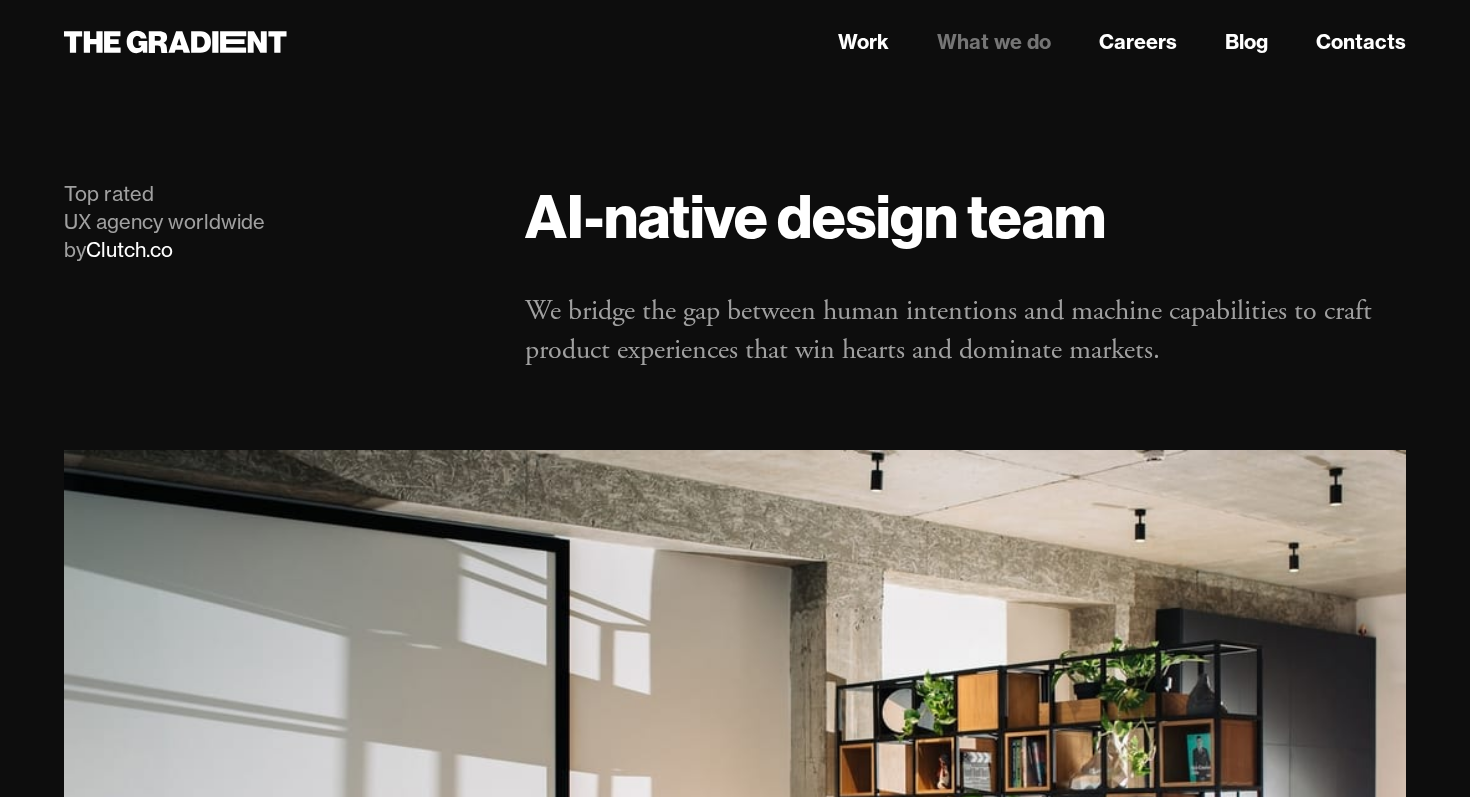 scroll, scrollTop: 2, scrollLeft: 0, axis: vertical 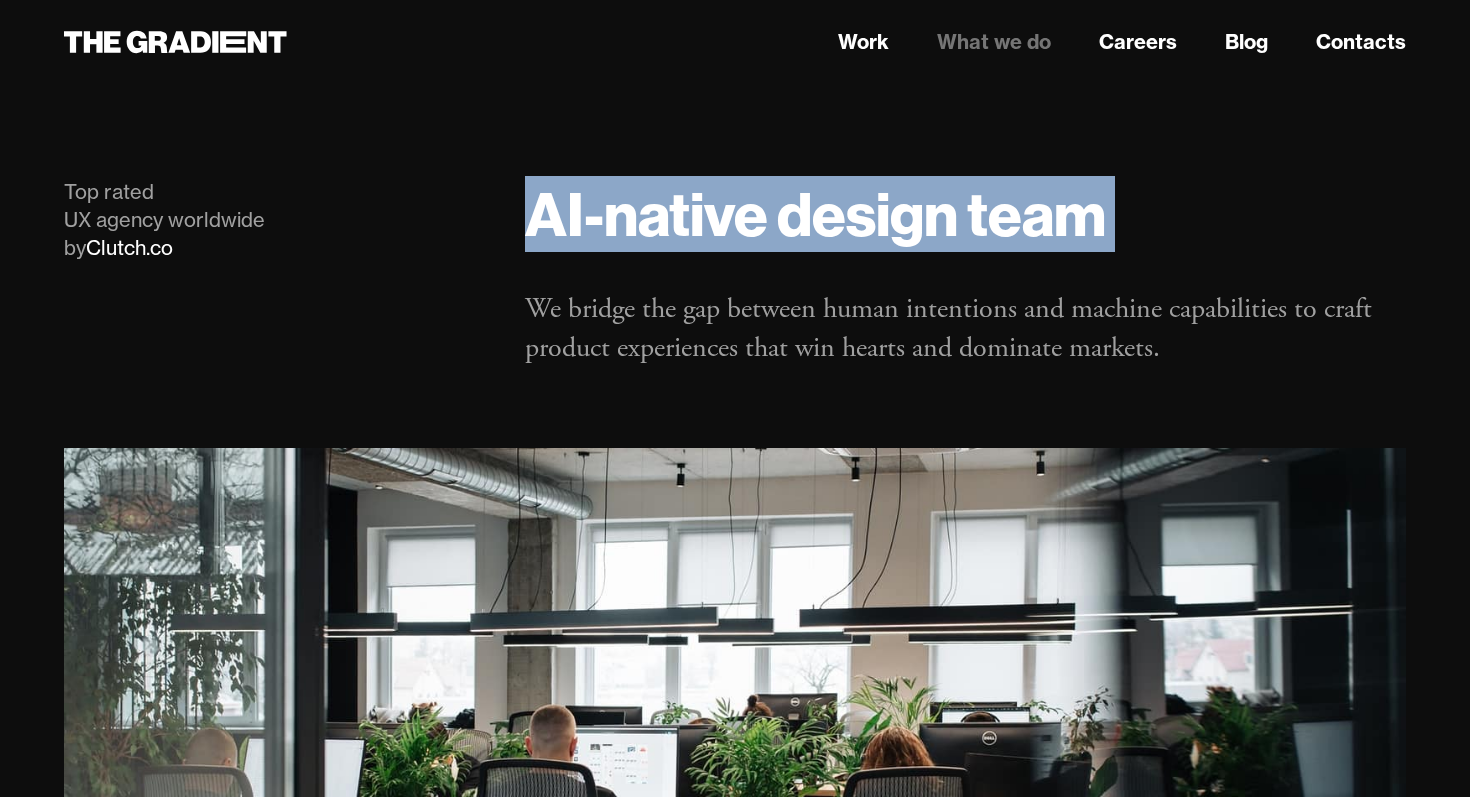 drag, startPoint x: 539, startPoint y: 208, endPoint x: 1166, endPoint y: 254, distance: 628.6851 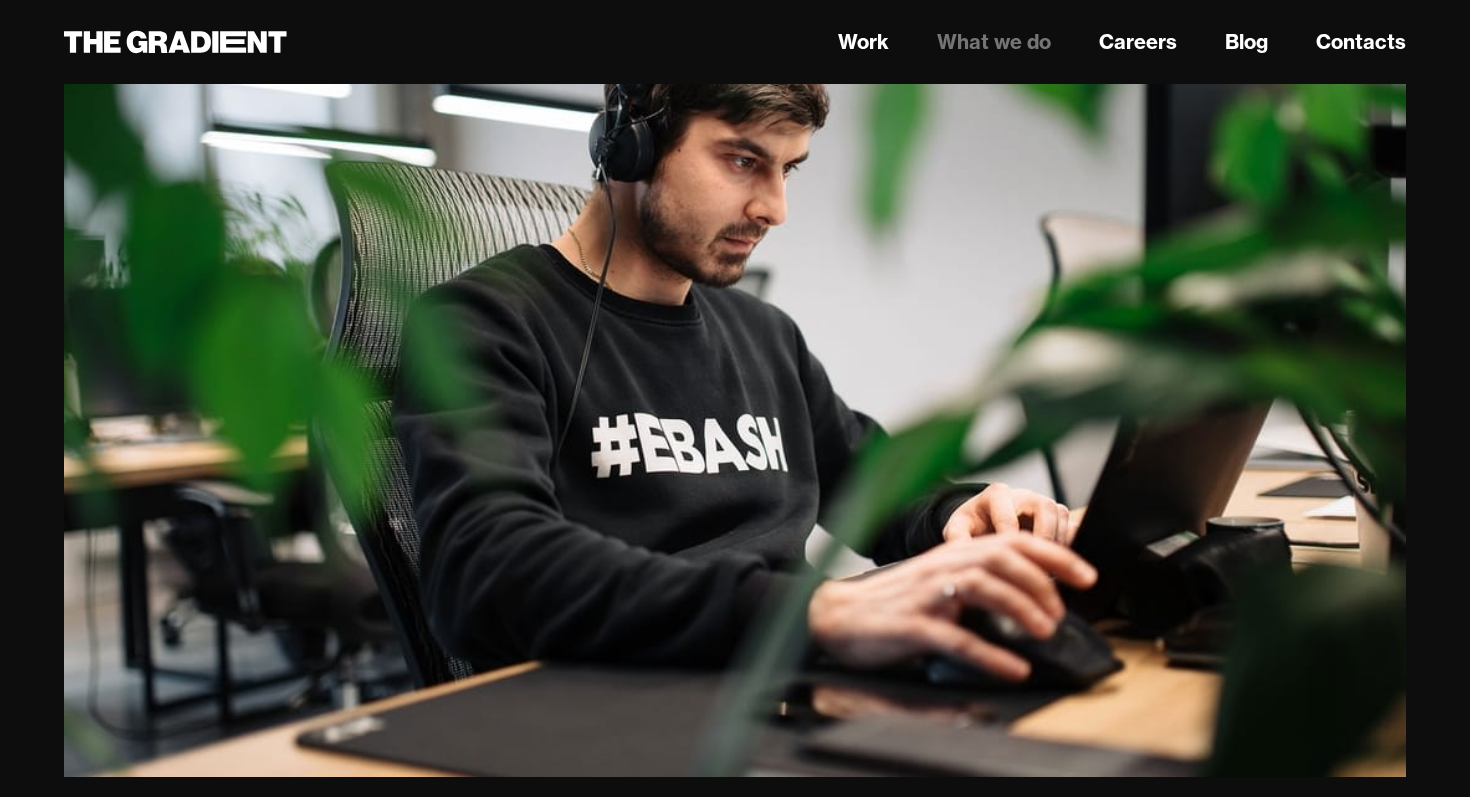 scroll, scrollTop: 560, scrollLeft: 0, axis: vertical 